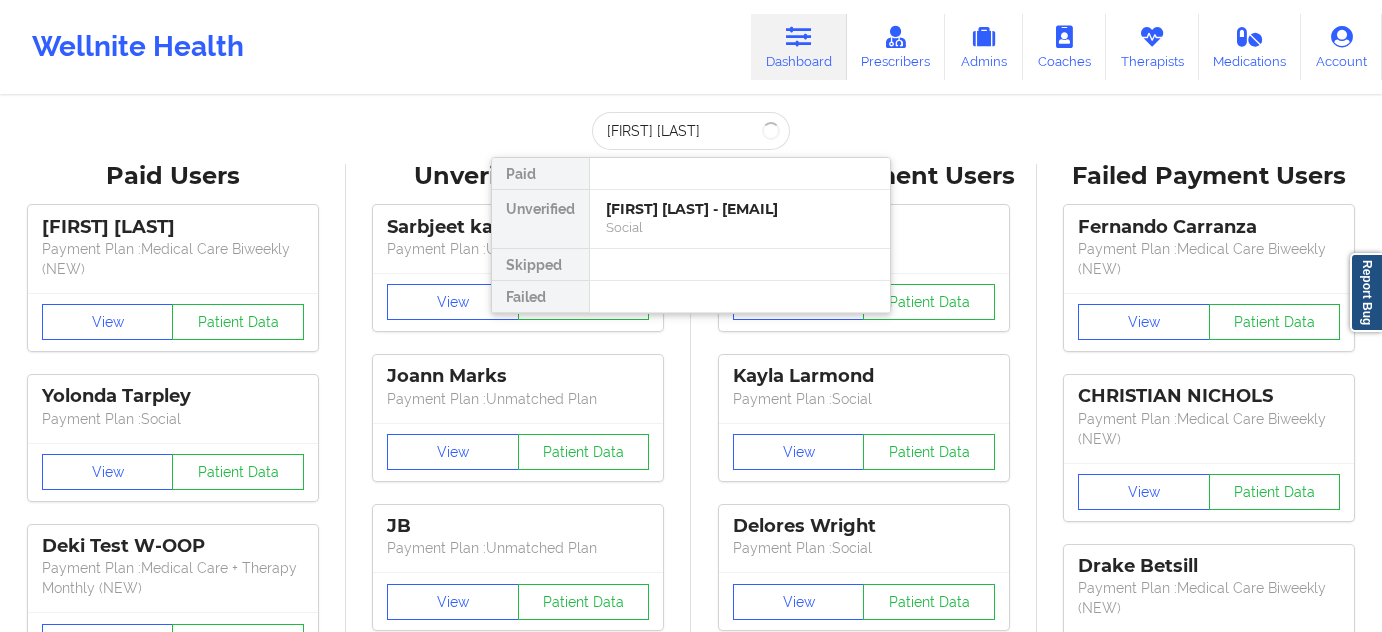 scroll, scrollTop: 0, scrollLeft: 0, axis: both 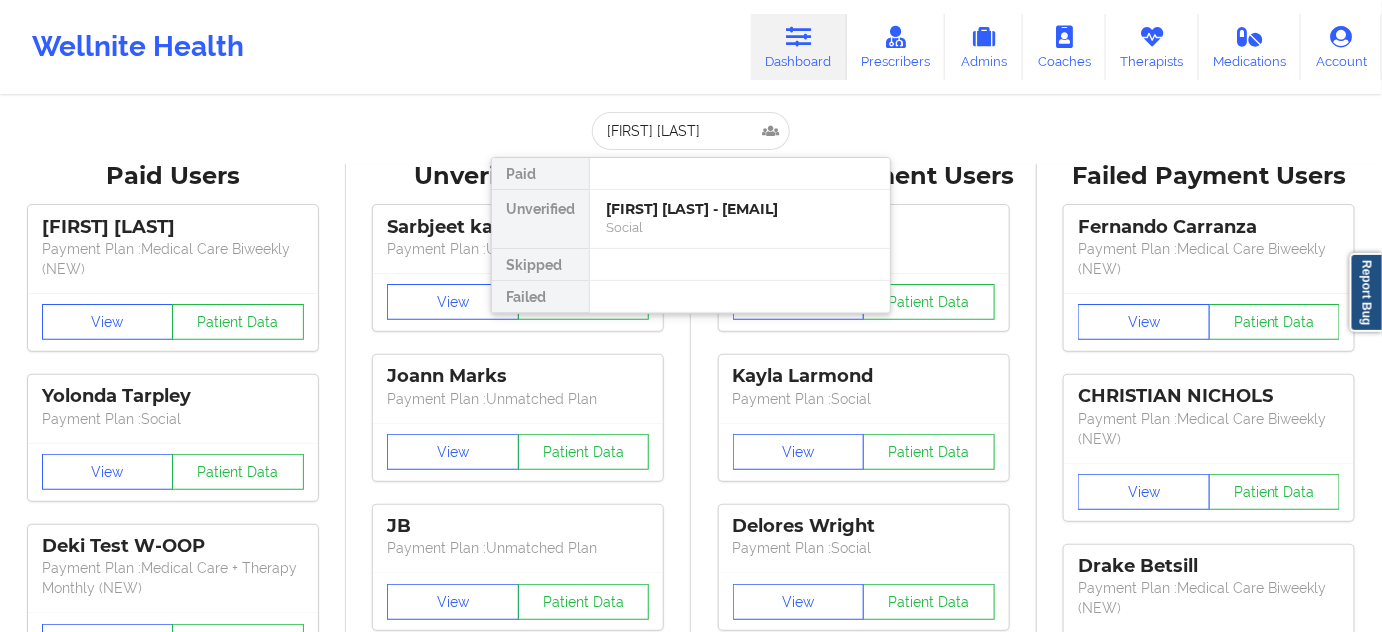 click on "[FIRST] [LAST] - [EMAIL]" at bounding box center (740, 209) 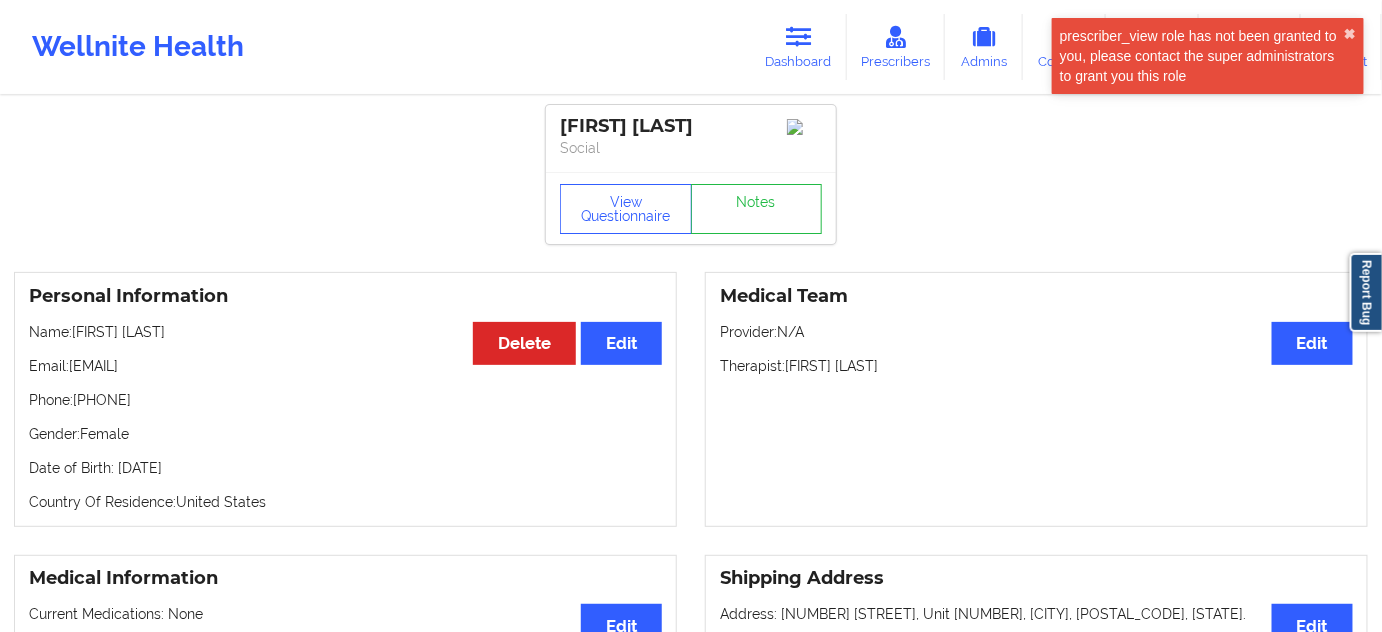 drag, startPoint x: 70, startPoint y: 372, endPoint x: 269, endPoint y: 367, distance: 199.0628 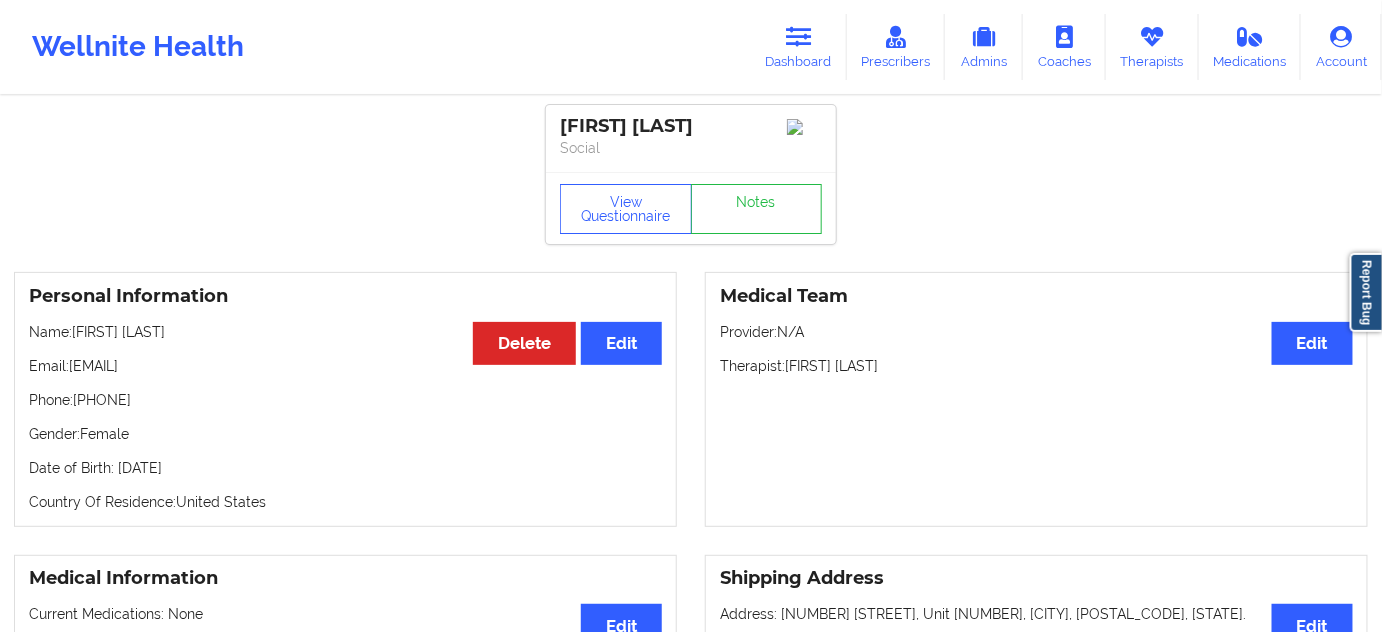 drag, startPoint x: 716, startPoint y: 131, endPoint x: 561, endPoint y: 133, distance: 155.01291 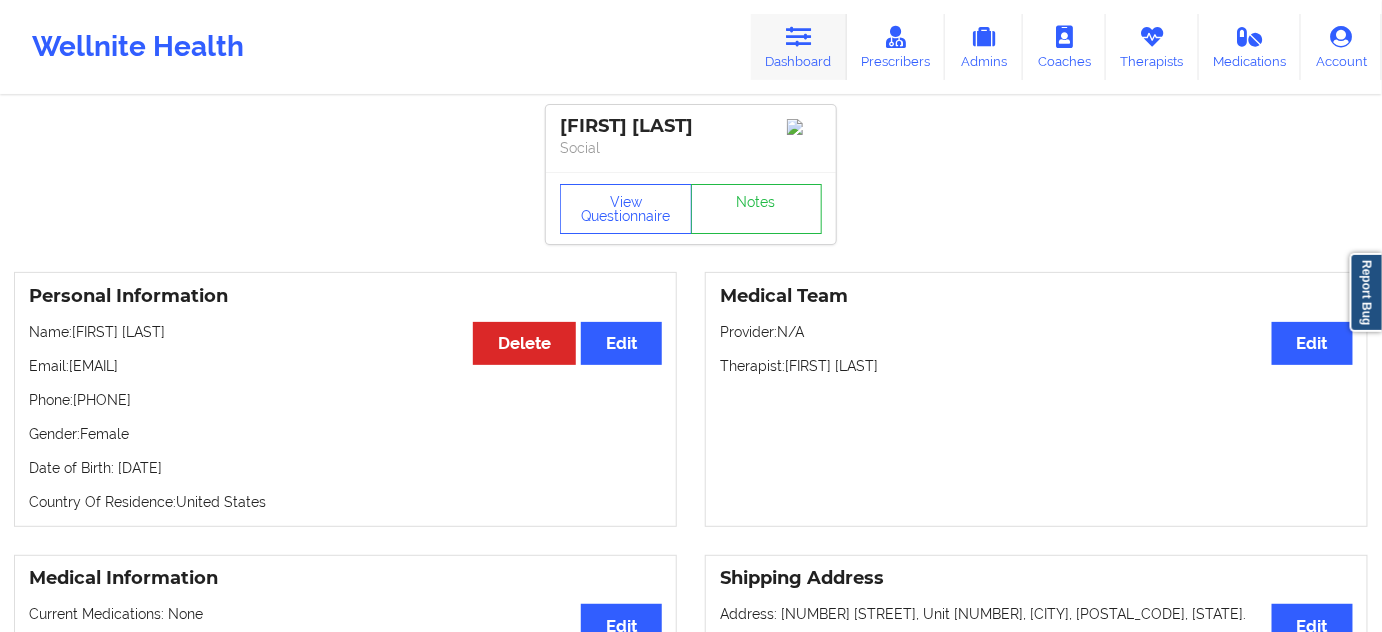 click on "Dashboard" at bounding box center [799, 47] 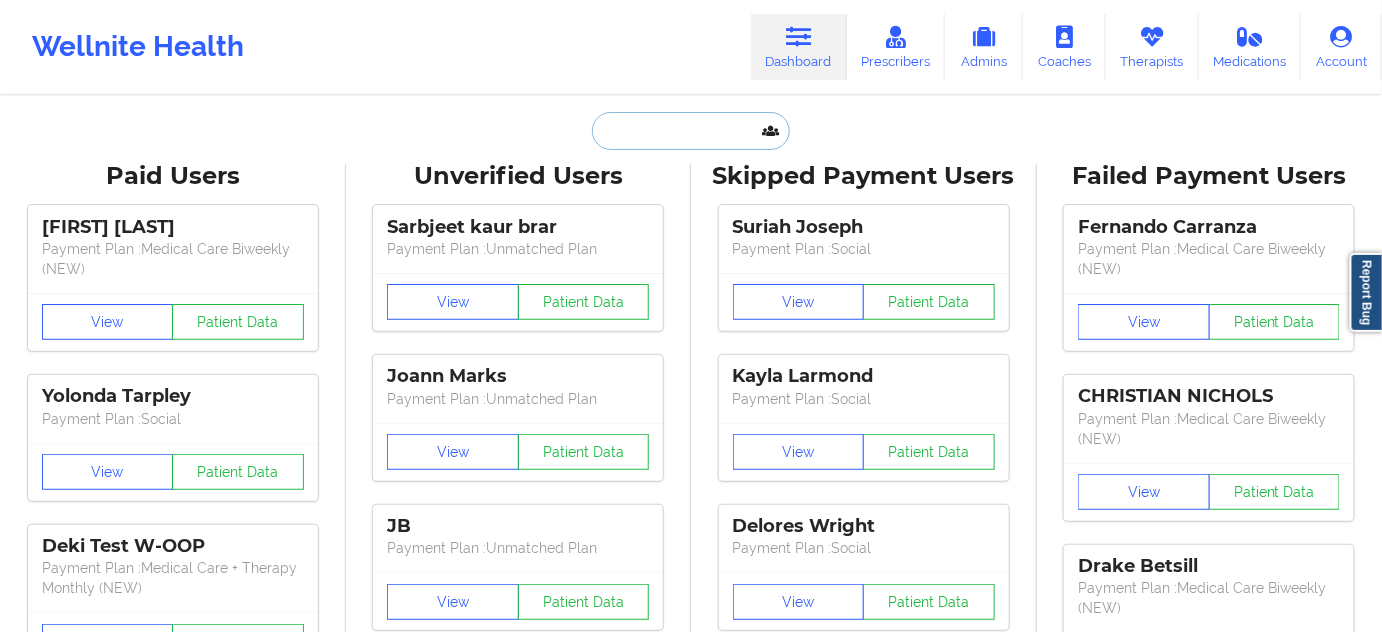 click at bounding box center (691, 131) 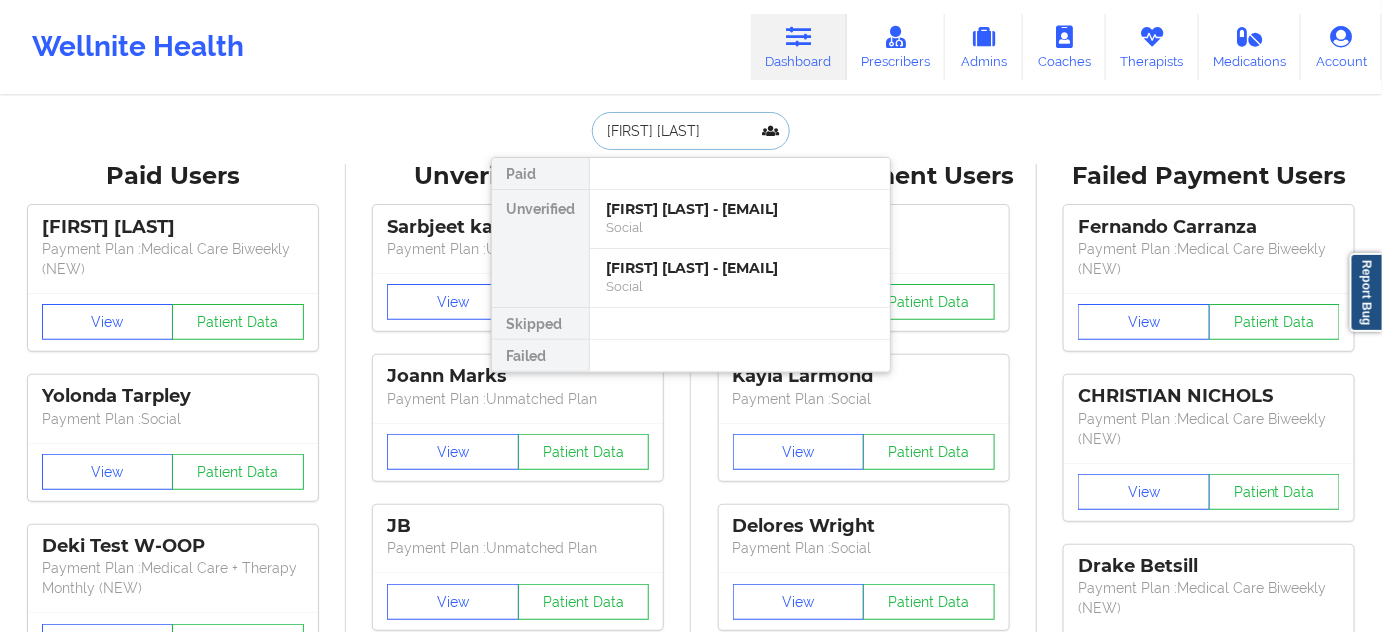 click on "[FIRST] [LAST]  - [EMAIL]" at bounding box center [740, 209] 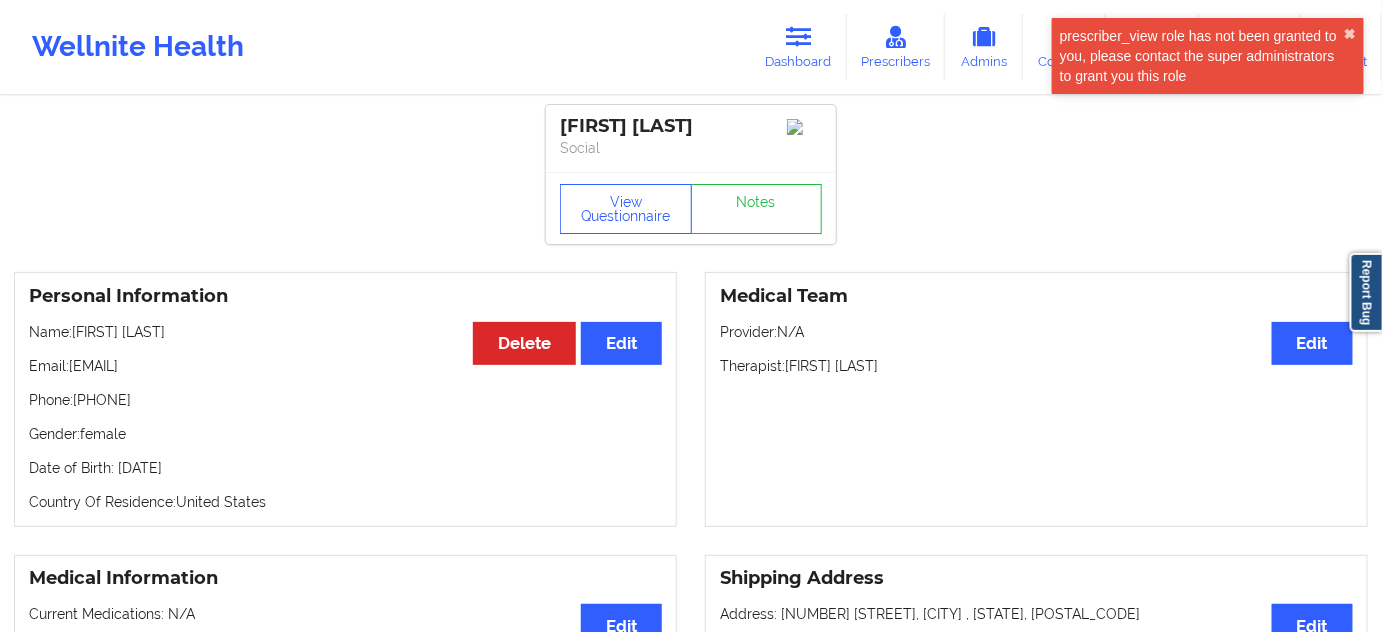 drag, startPoint x: 74, startPoint y: 373, endPoint x: 356, endPoint y: 353, distance: 282.70834 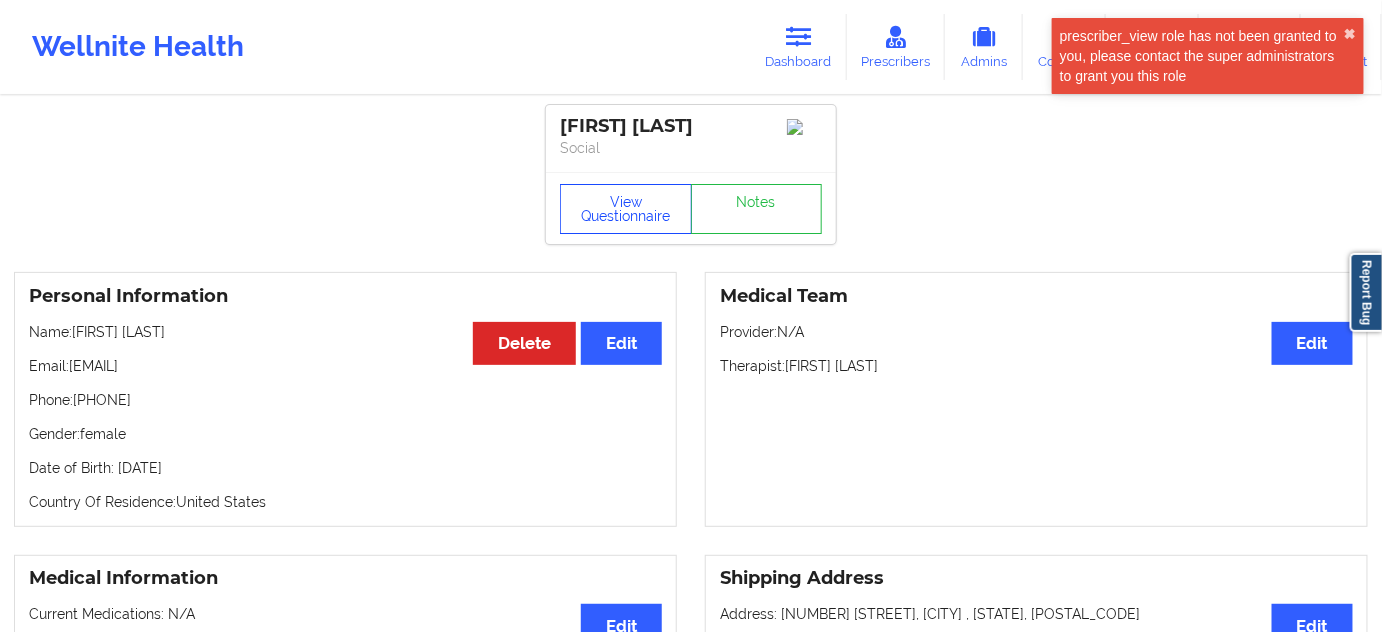 copy on "[EMAIL]" 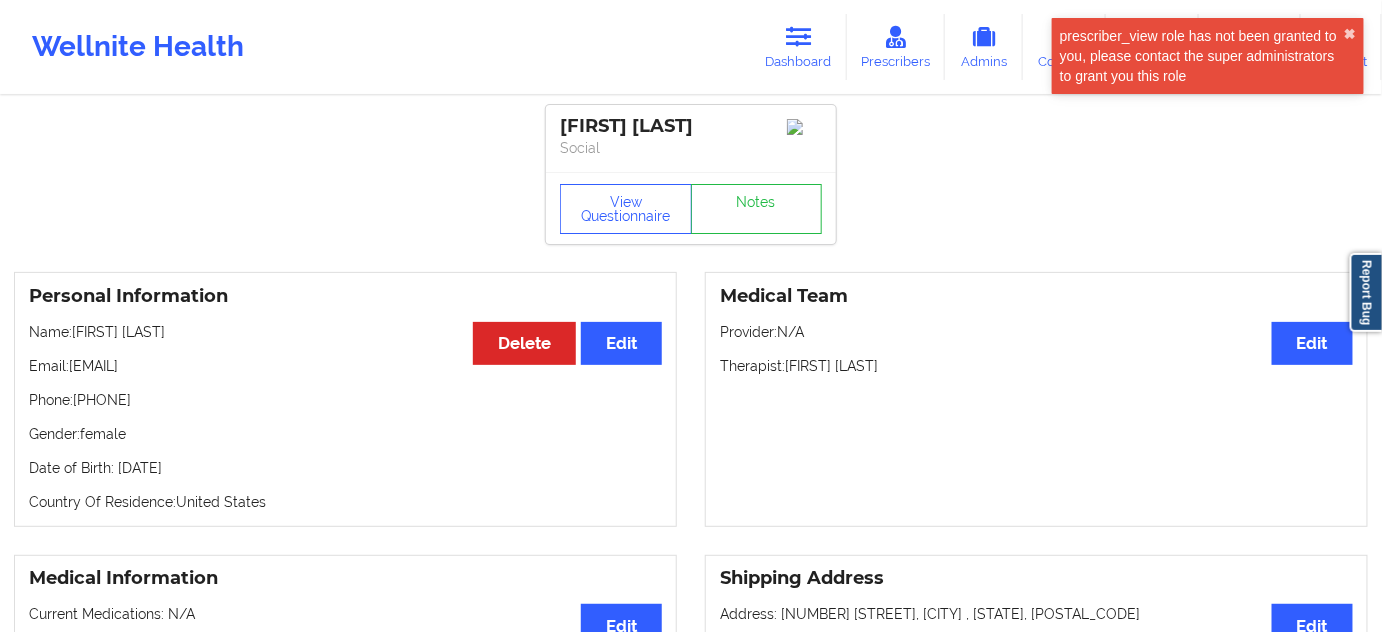 drag, startPoint x: 722, startPoint y: 119, endPoint x: 567, endPoint y: 114, distance: 155.08063 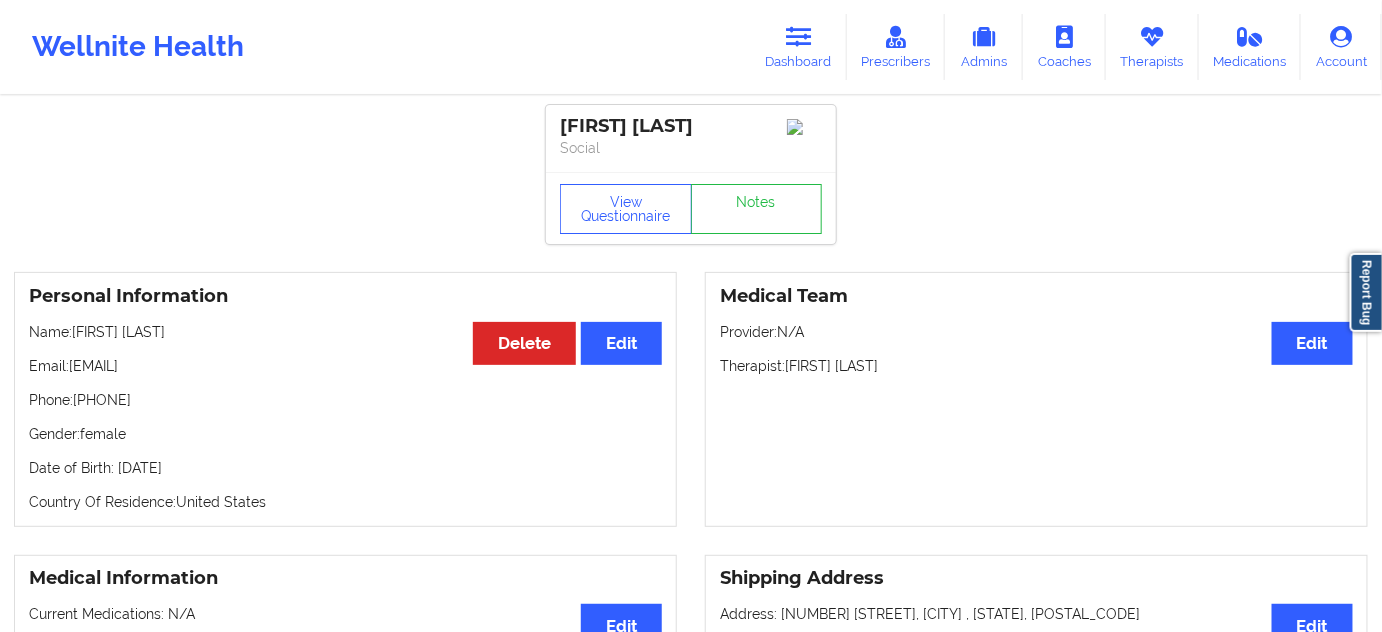 drag, startPoint x: 552, startPoint y: 130, endPoint x: 795, endPoint y: 85, distance: 247.13155 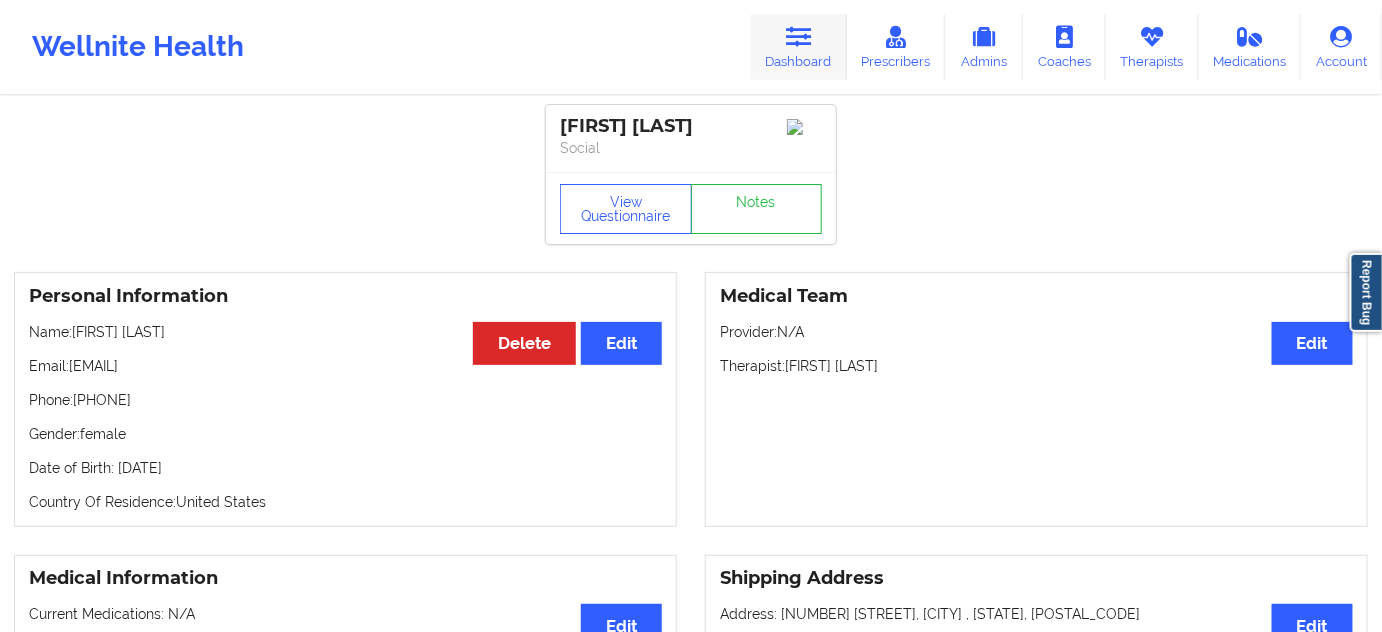 click on "Dashboard" at bounding box center (799, 47) 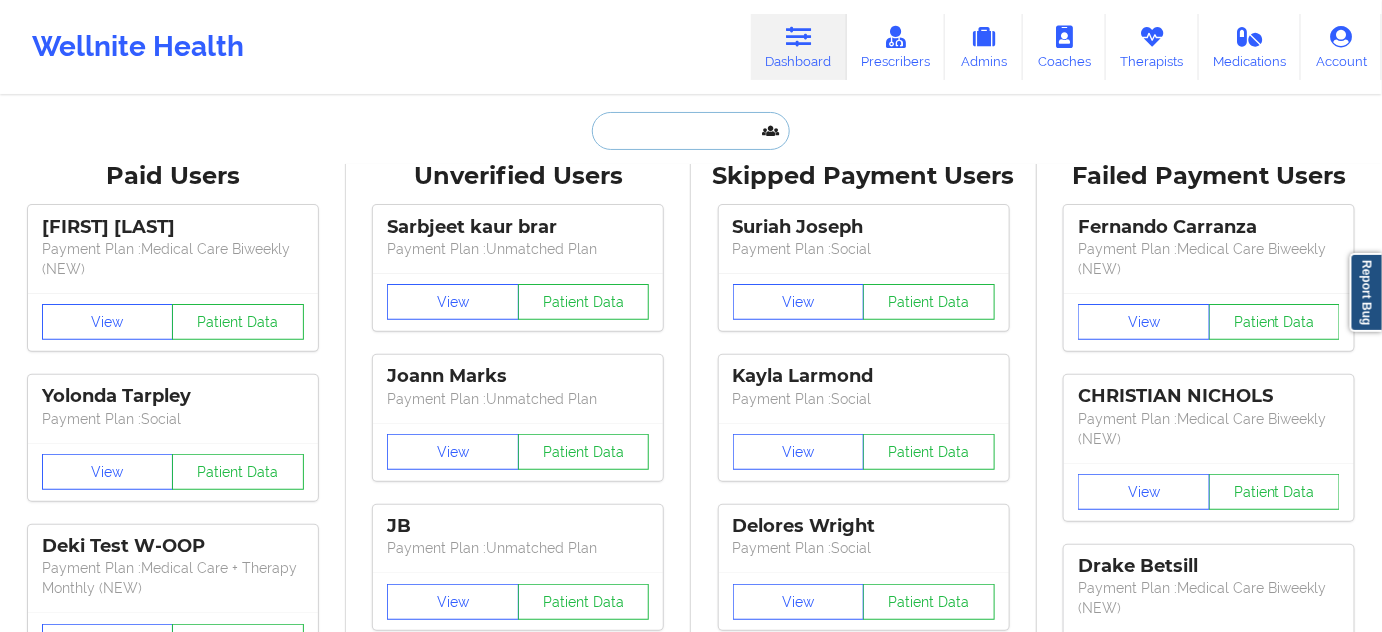 click at bounding box center [691, 131] 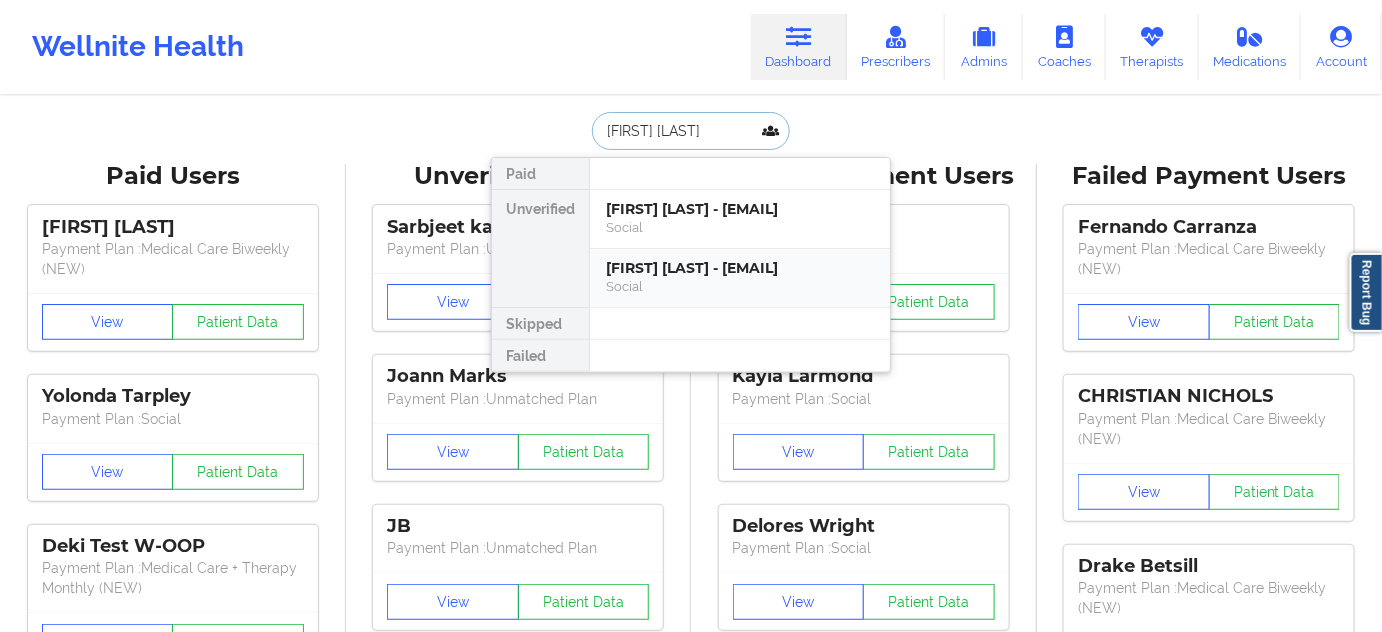 click on "[FIRST] [LAST]  - [EMAIL]" at bounding box center [740, 268] 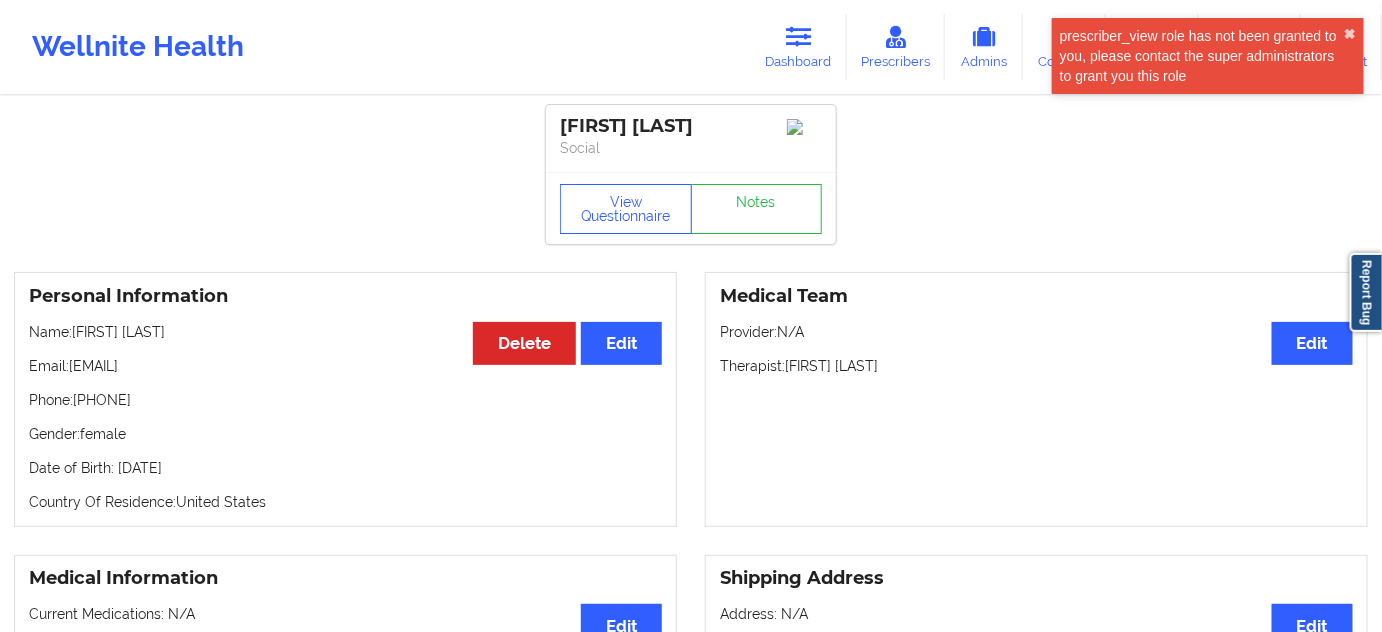 drag, startPoint x: 74, startPoint y: 371, endPoint x: 333, endPoint y: 373, distance: 259.00772 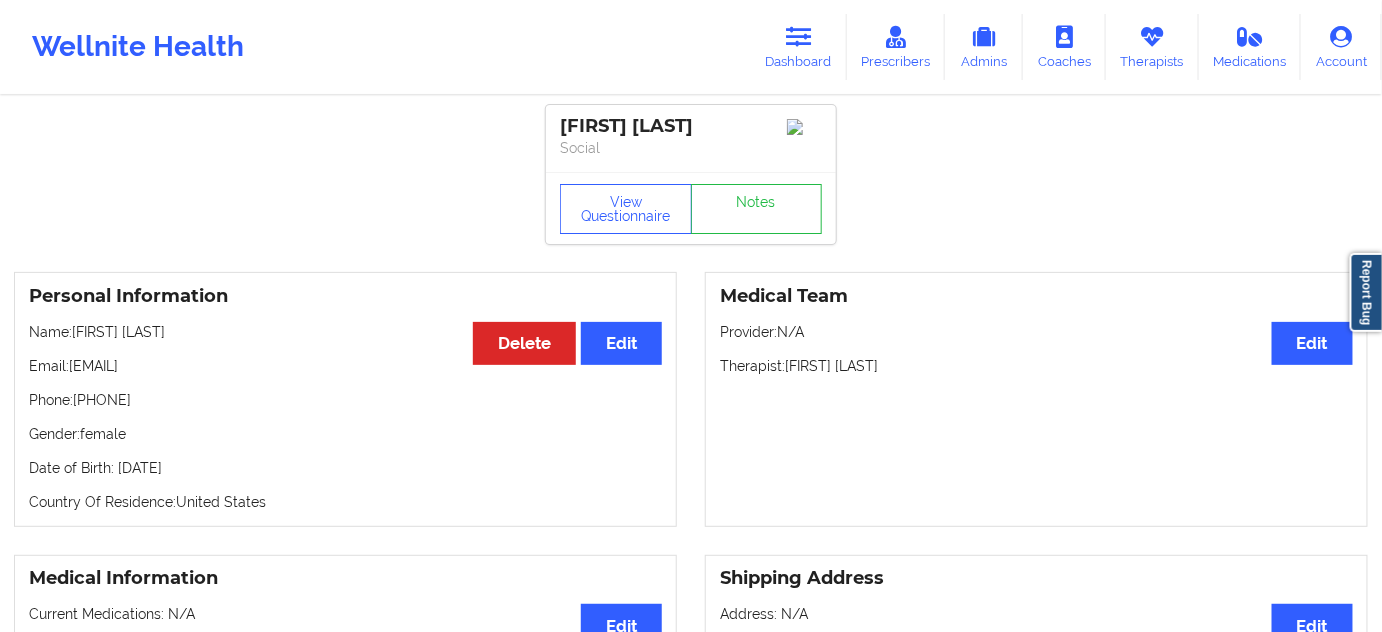 copy on "[FIRST] [LAST]" 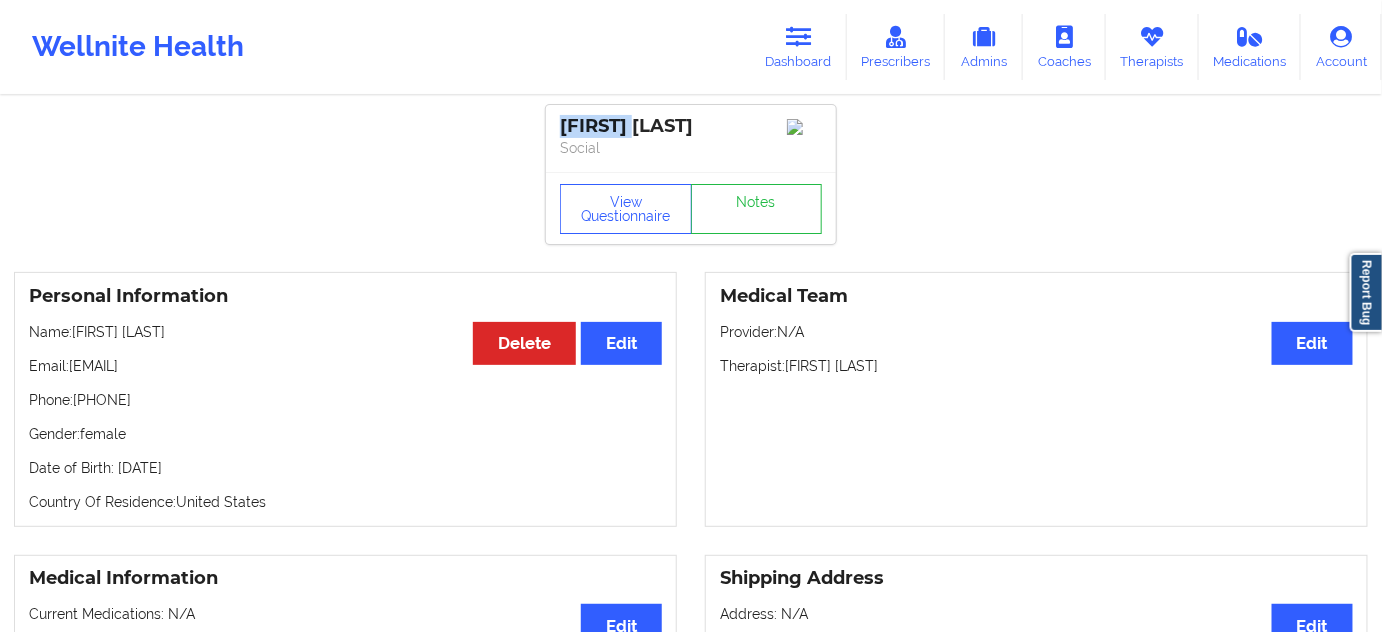 click on "[FIRST] [LAST]" at bounding box center (691, 126) 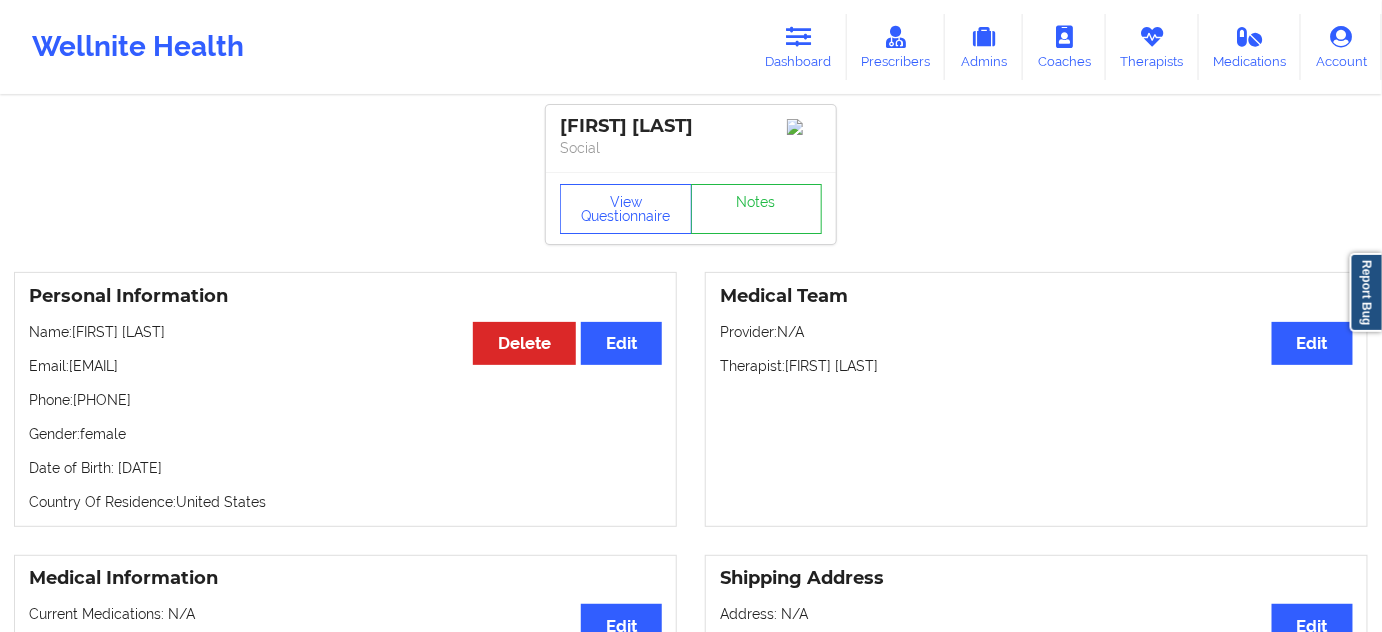 click on "Social" at bounding box center [691, 148] 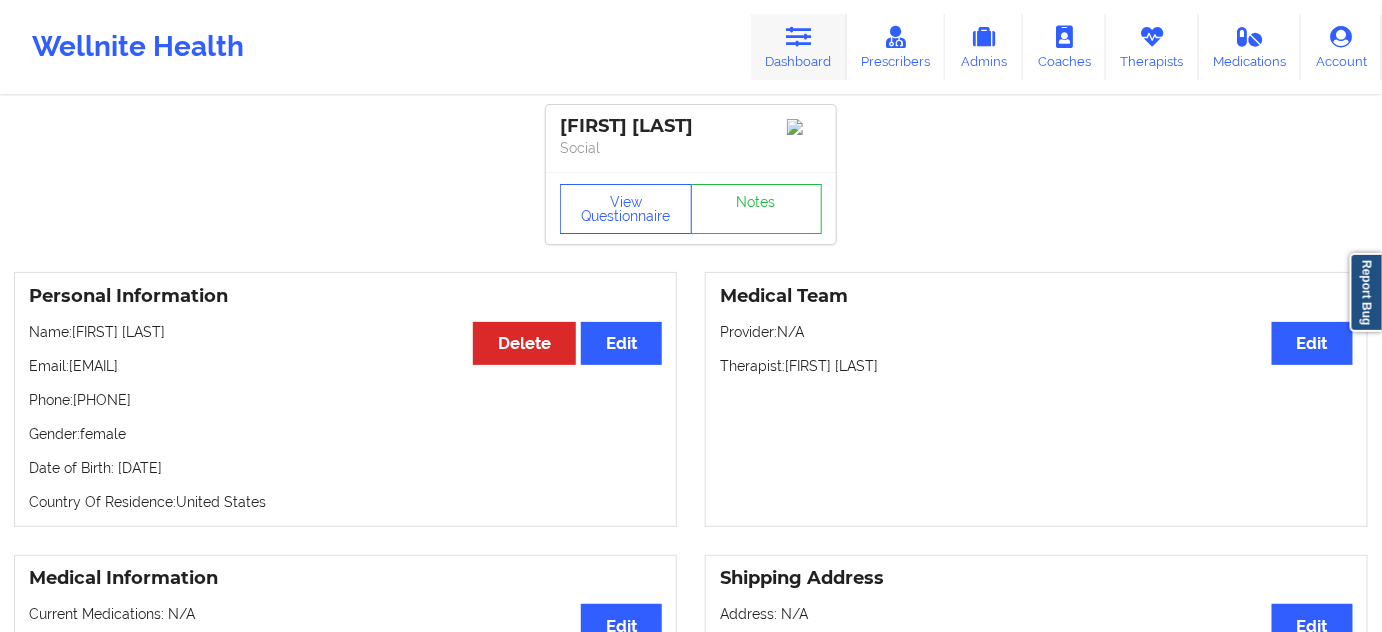 click on "Dashboard" at bounding box center [799, 47] 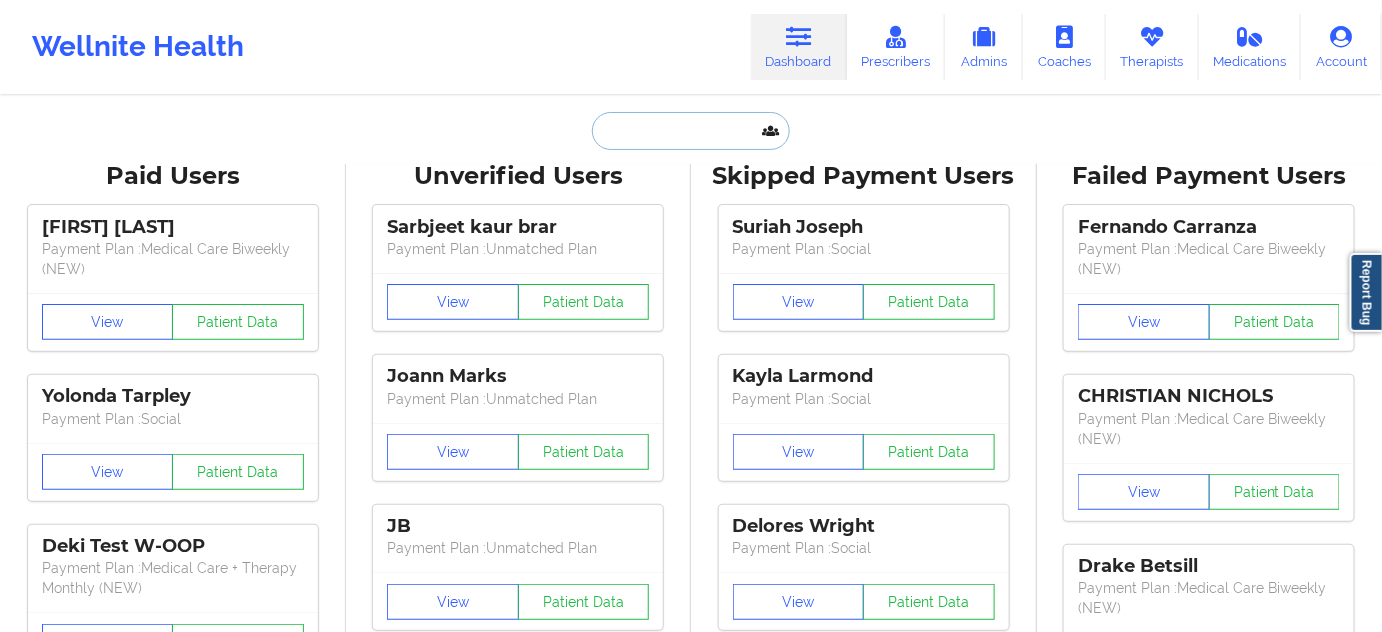 click at bounding box center (691, 131) 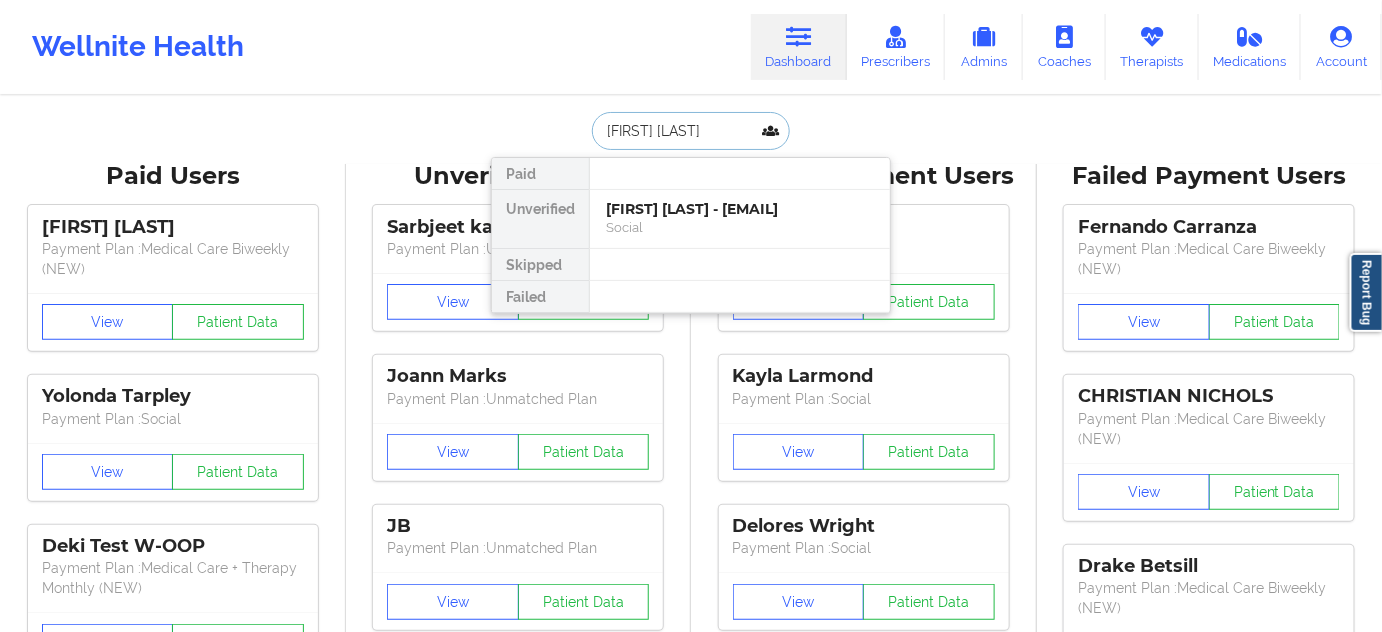 click on "[FIRST] [LAST] - [EMAIL]" at bounding box center [740, 209] 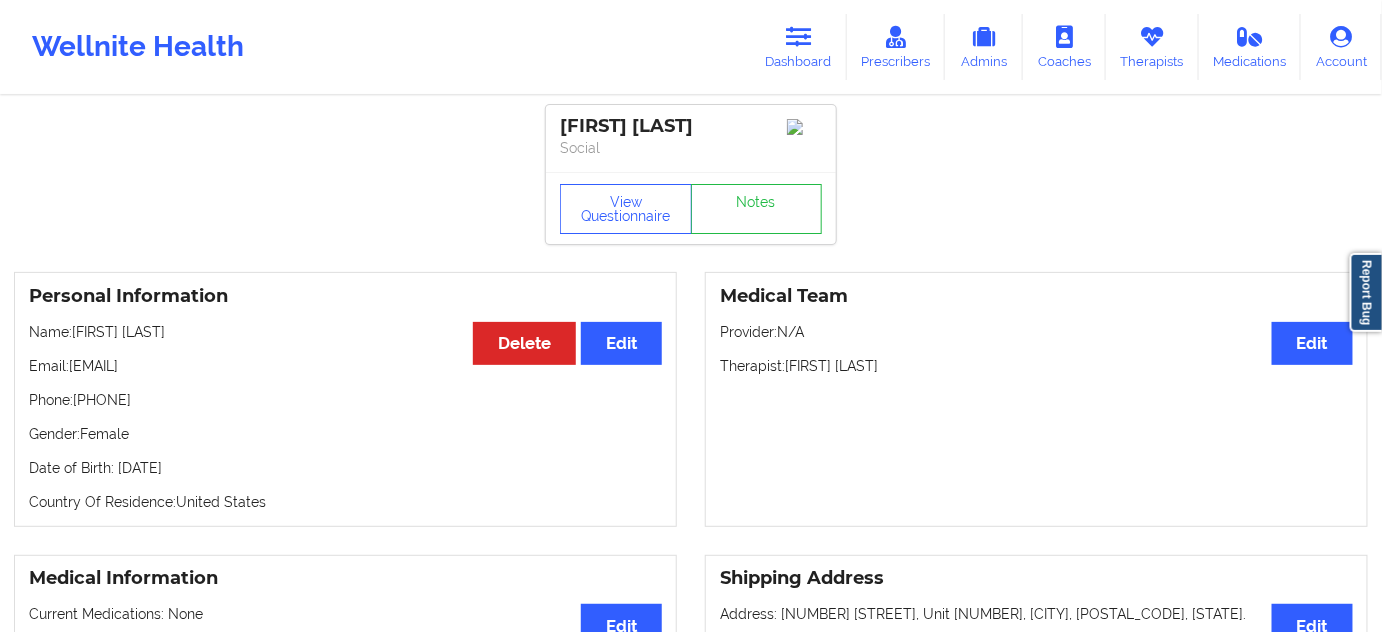 click on "[FIRST] [LAST]" at bounding box center [691, 126] 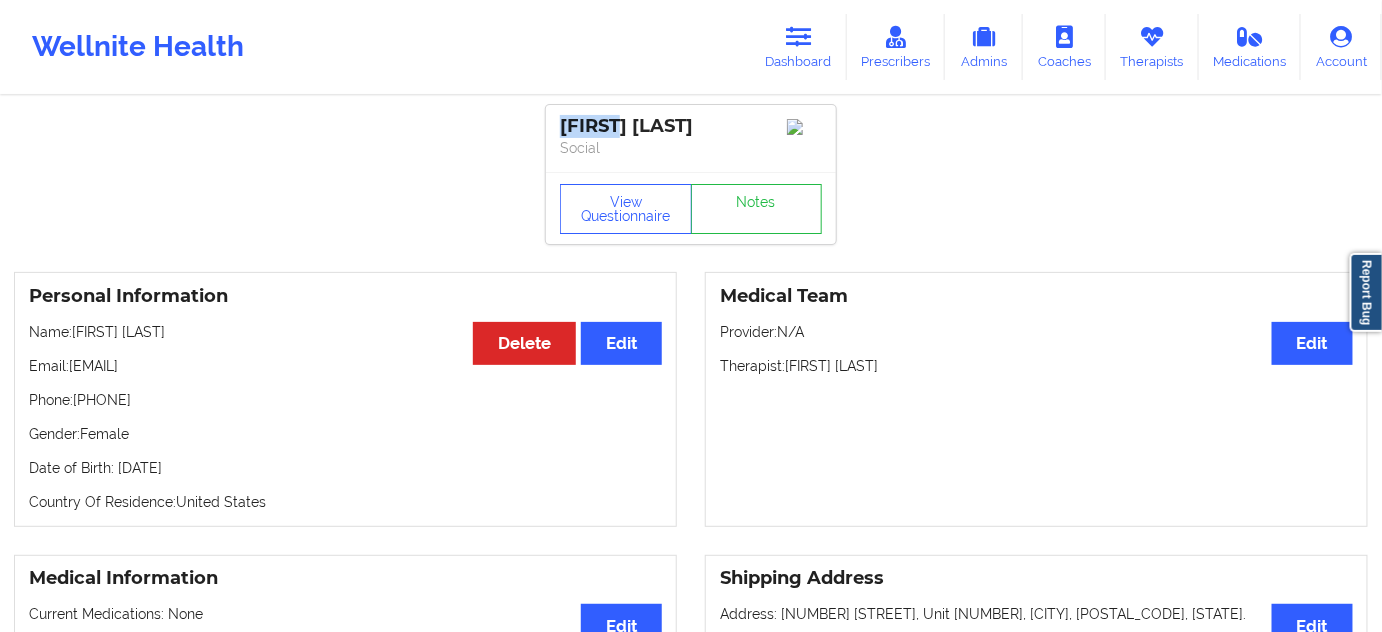 click on "[FIRST] [LAST]" at bounding box center (691, 126) 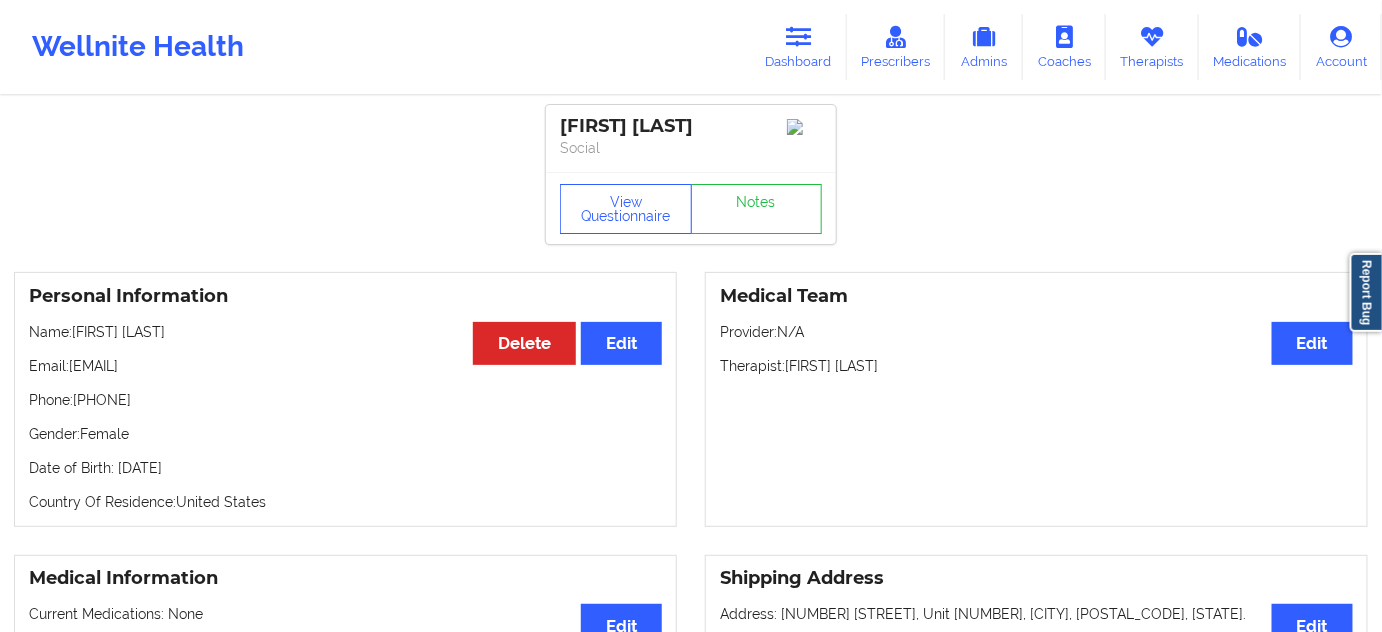 click on "[FIRST] [LAST]" at bounding box center (691, 126) 